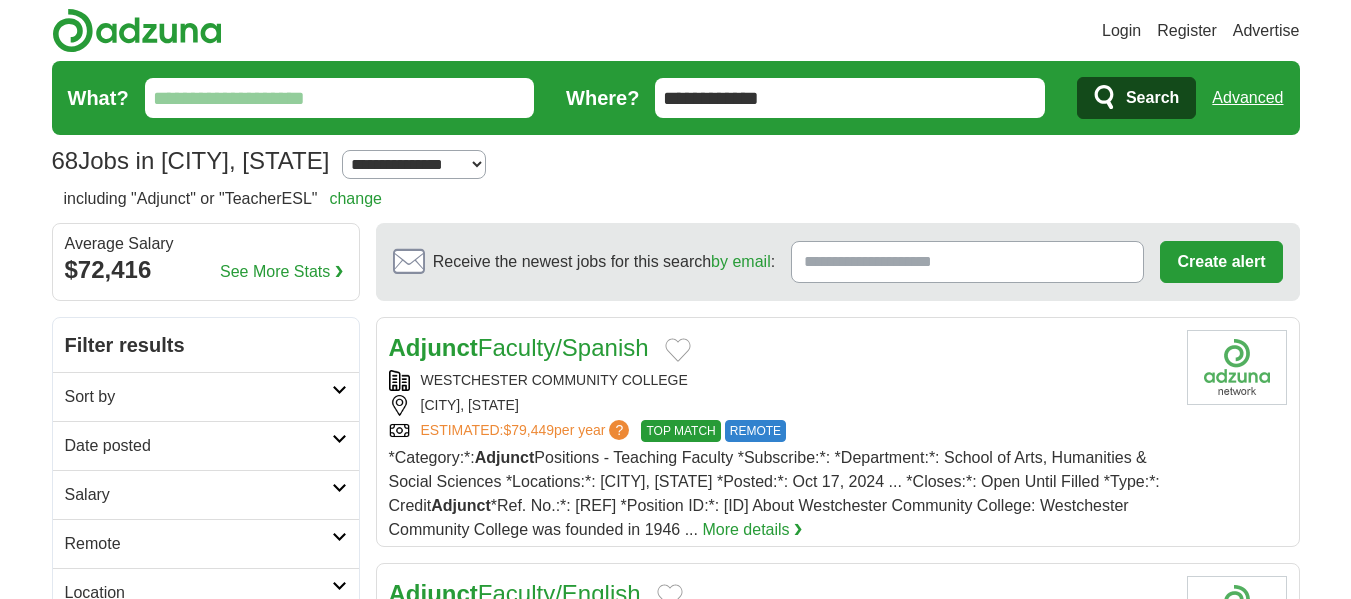 scroll, scrollTop: 0, scrollLeft: 0, axis: both 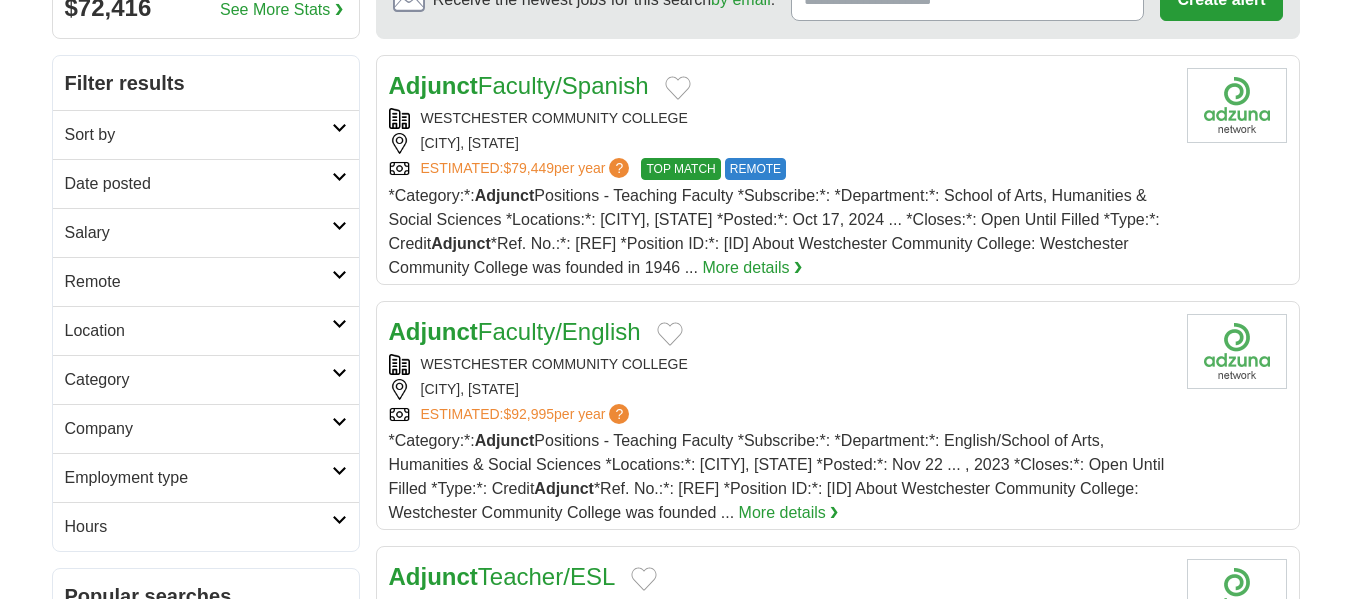 click on "Login
Register
Advertise
68
Jobs in [CITY], [STATE]
Salary
Salary
Select a salary range
Salary from
from $10,000
from $20,000
from $40,000
from $60,000
from $80,000
from $100,000
per year
Remote" at bounding box center [675, 2027] 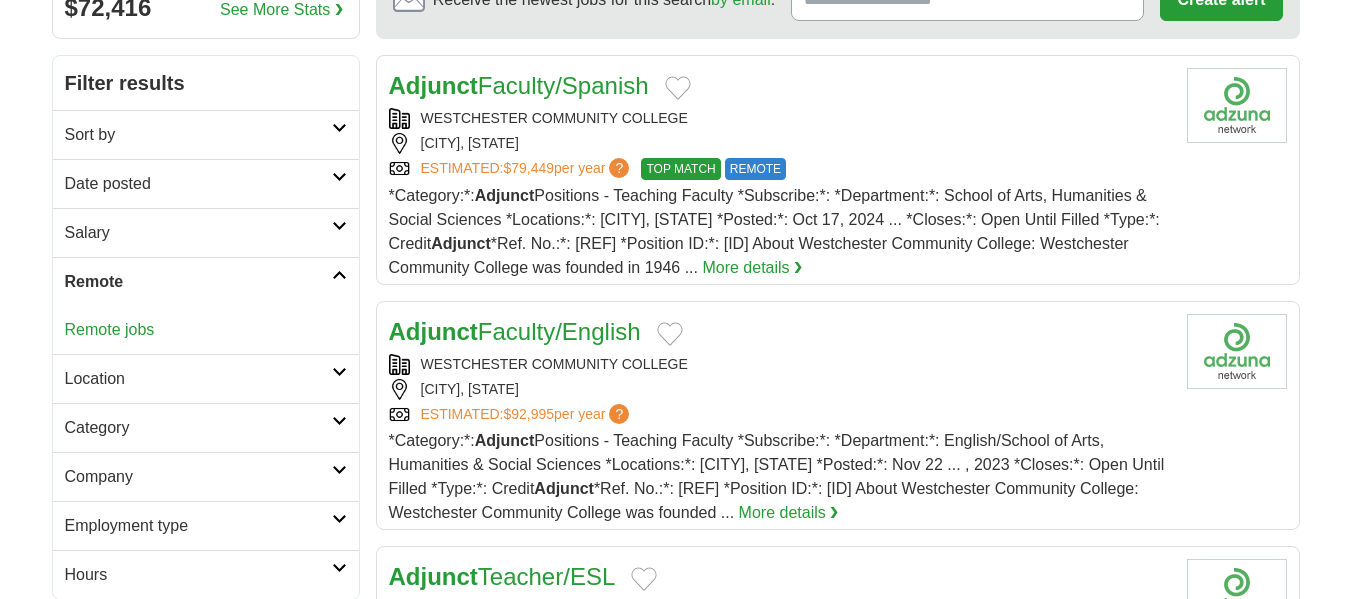 click on "Remote jobs" at bounding box center (110, 329) 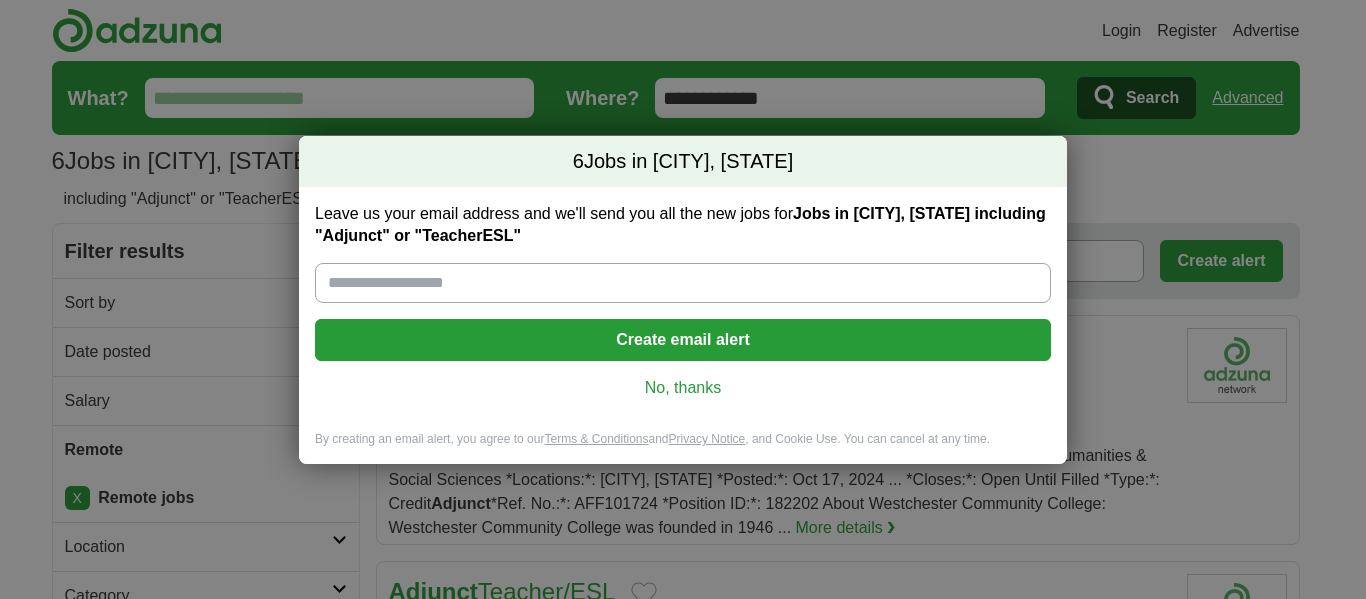 scroll, scrollTop: 0, scrollLeft: 0, axis: both 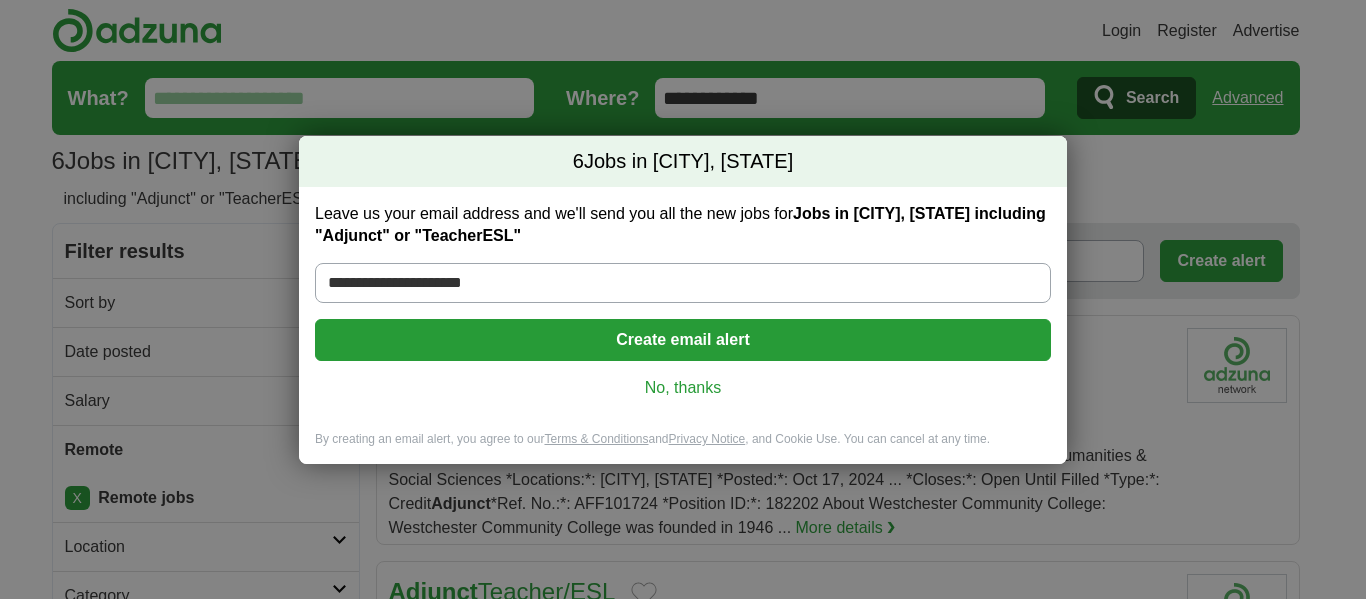 click on "Create email alert" at bounding box center [683, 340] 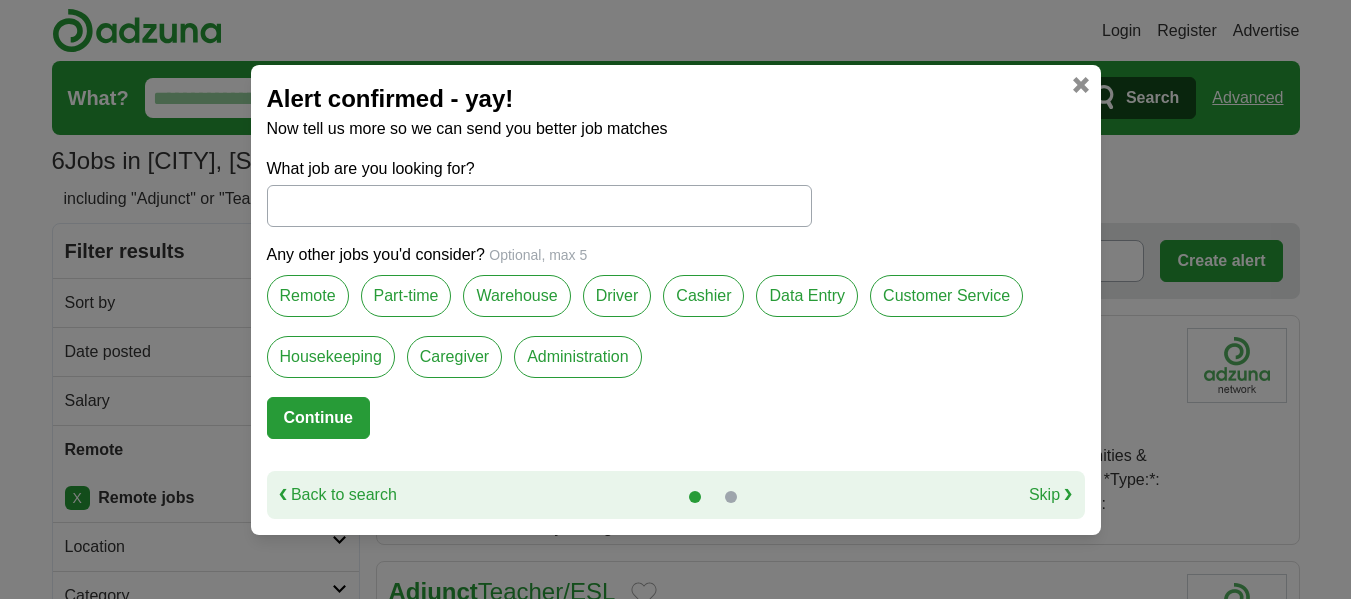 click on "What job are you looking for?" at bounding box center [539, 206] 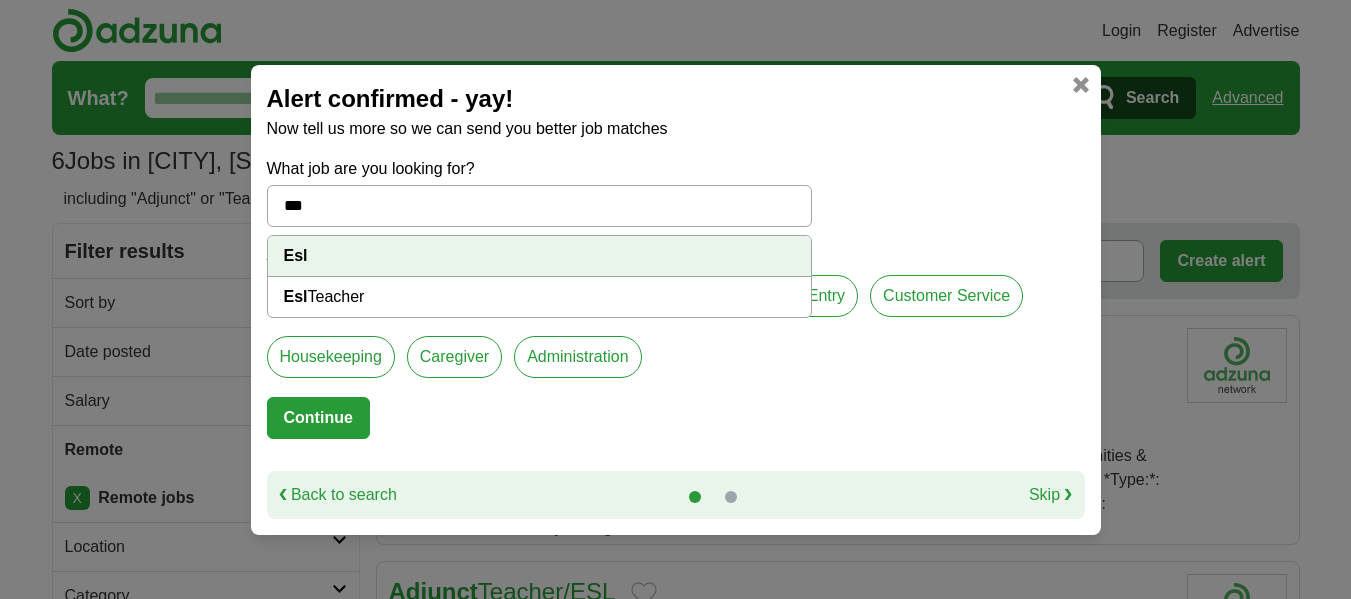click on "Esl" at bounding box center (539, 256) 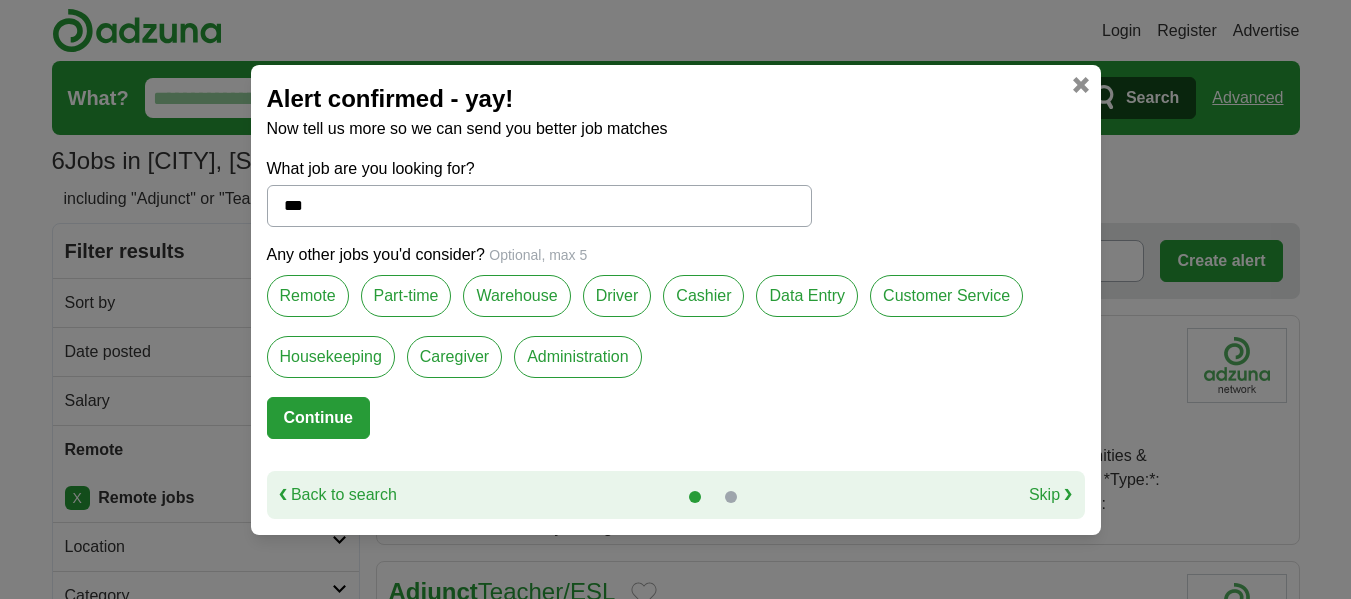 click on "Continue" at bounding box center [318, 418] 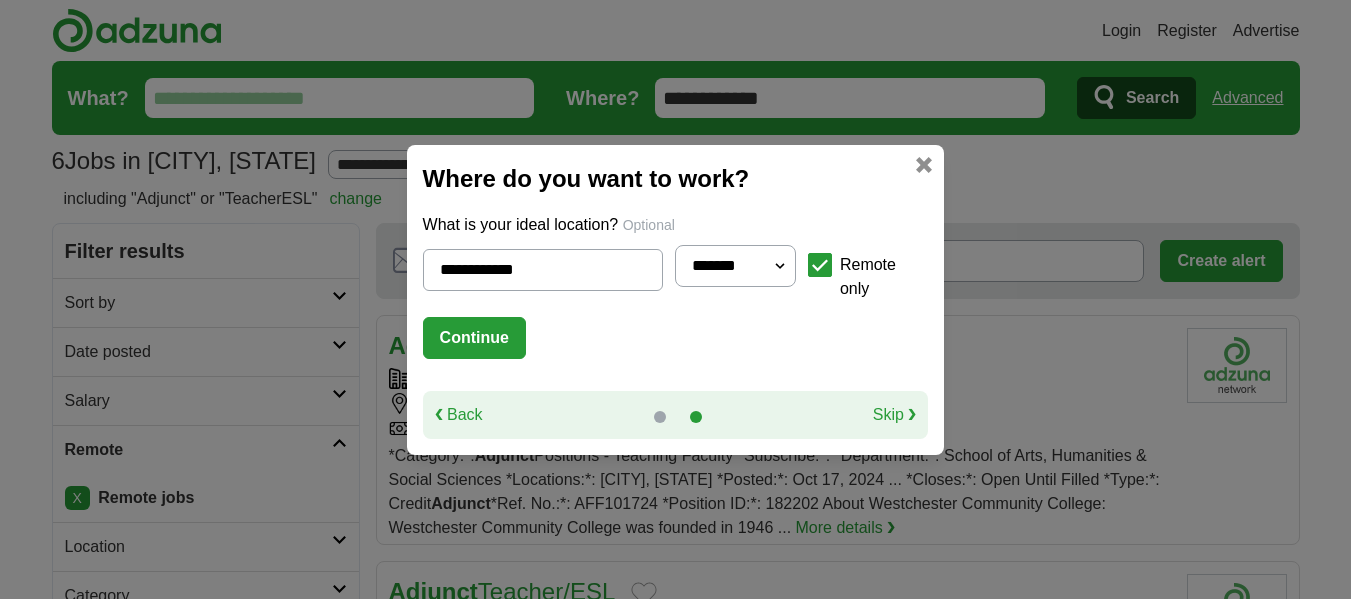 click on "**********" at bounding box center [543, 270] 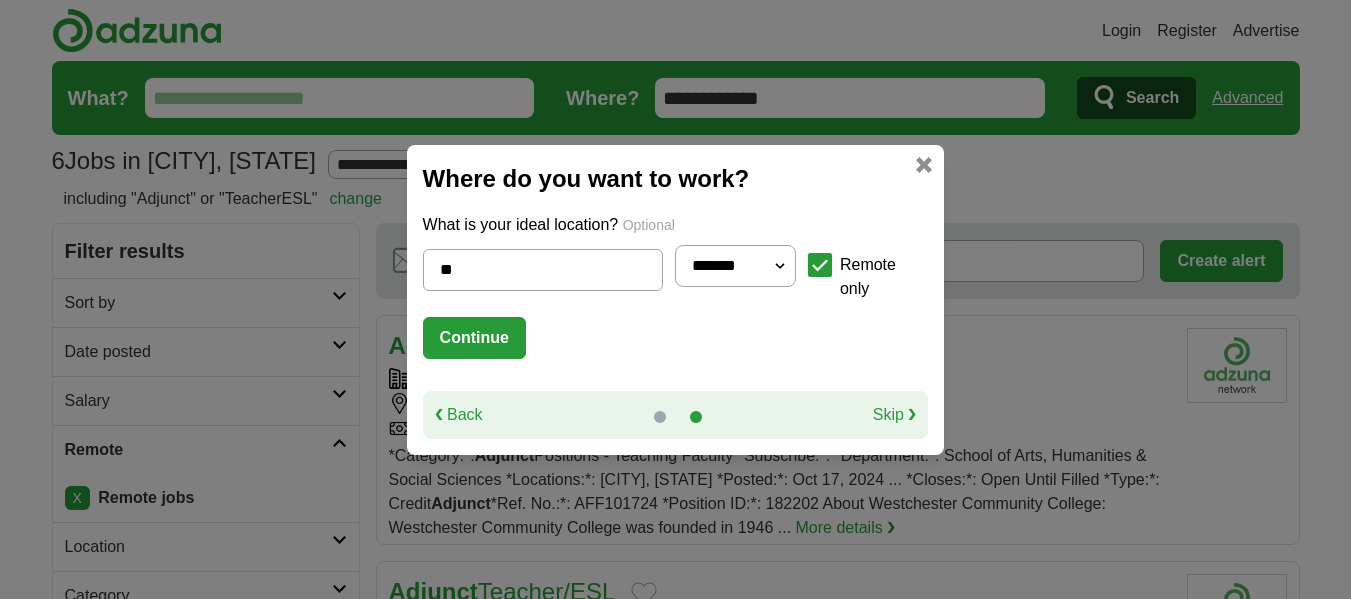 type on "*" 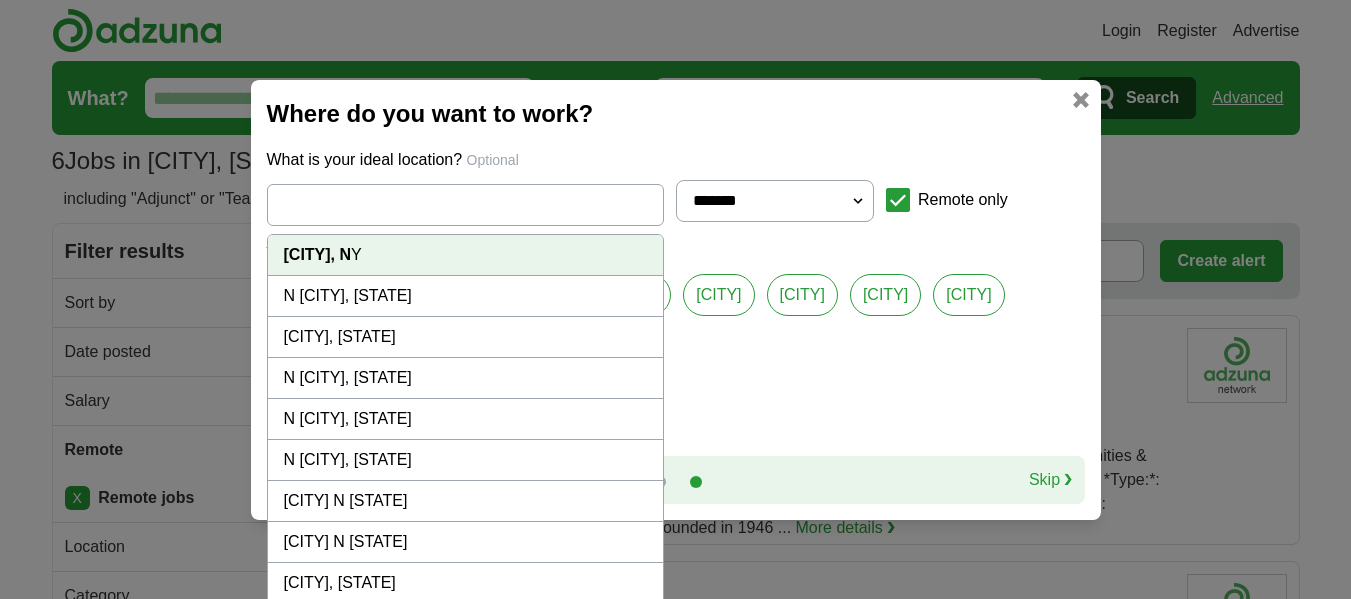 type 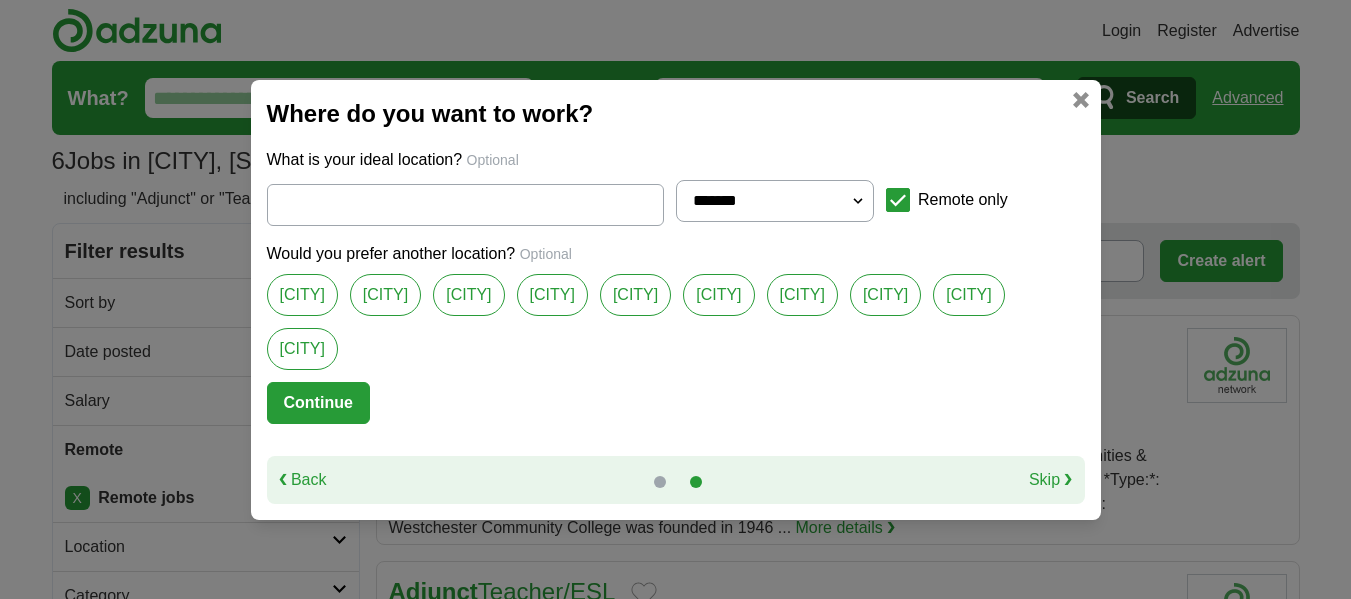 click on "Continue" at bounding box center (318, 403) 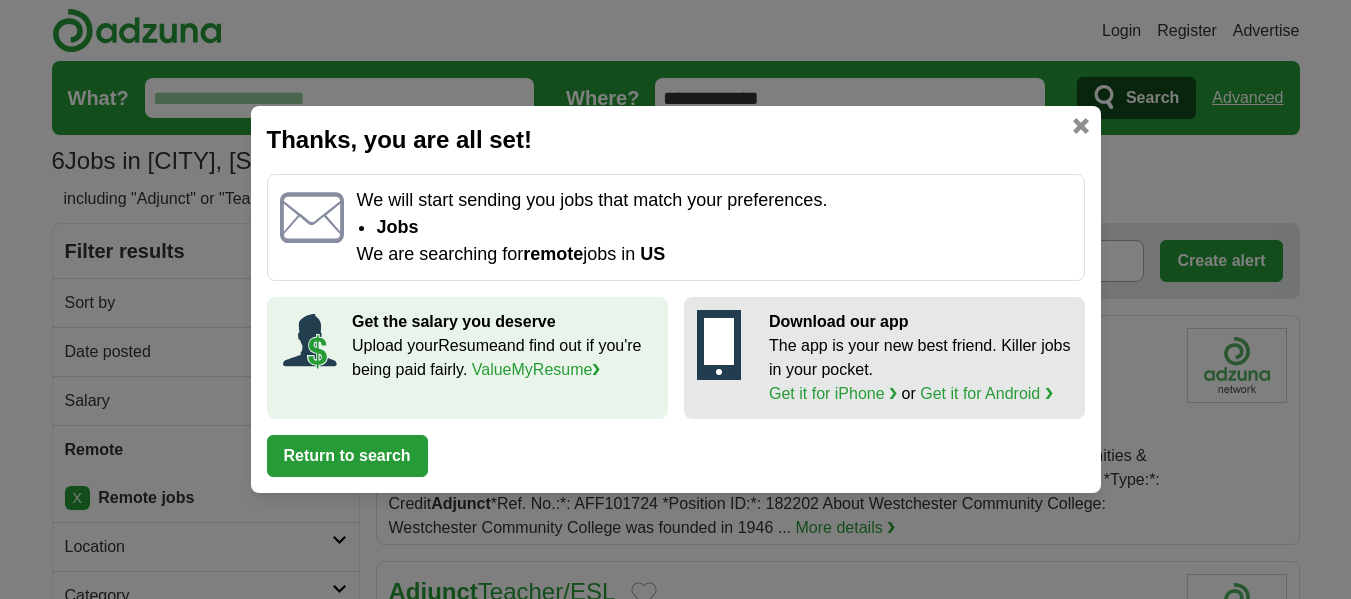 click on "Return to search" at bounding box center [347, 456] 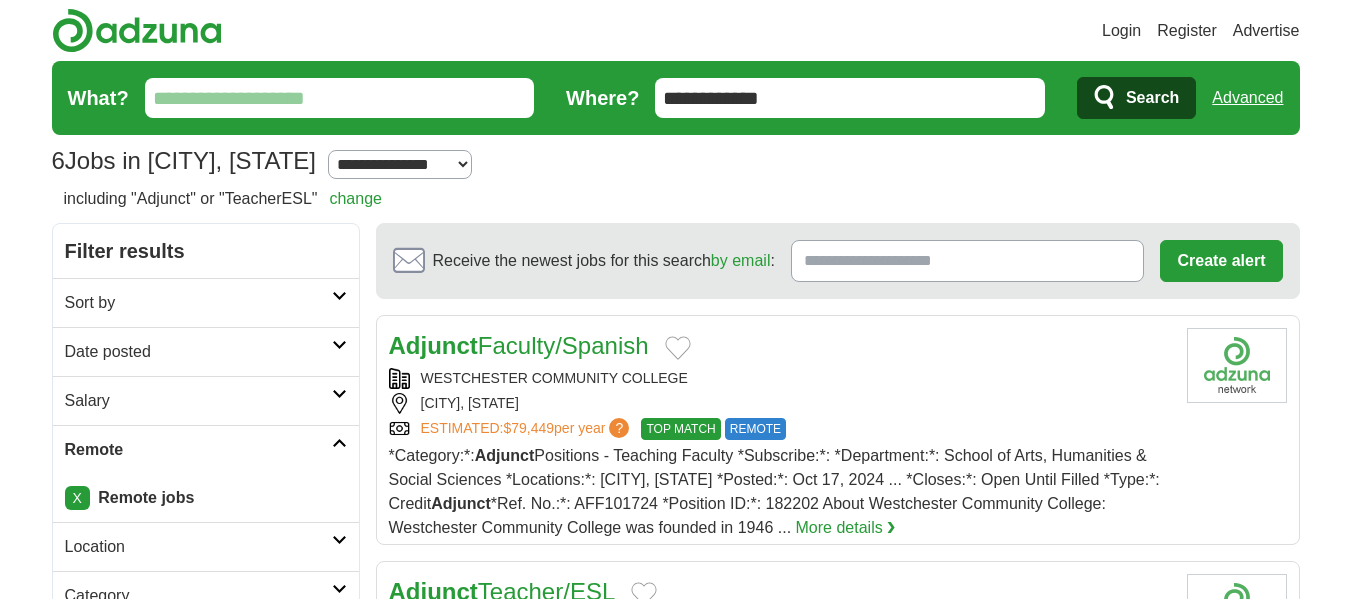 click on "**********" at bounding box center [850, 98] 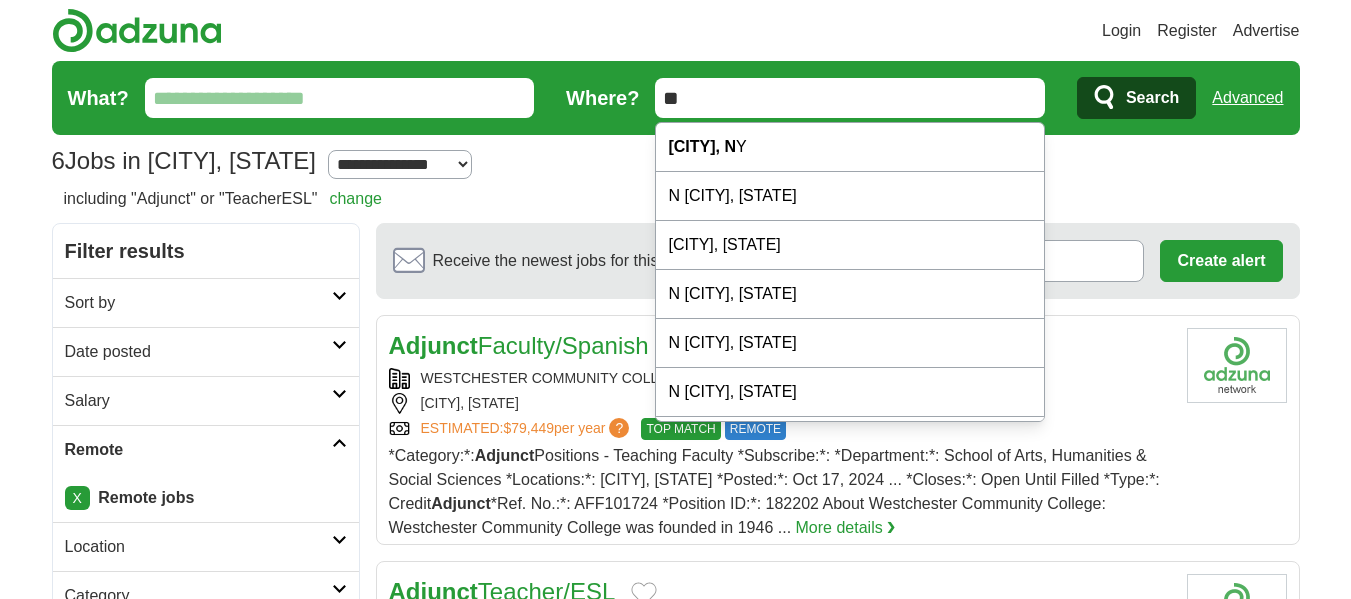 type on "*" 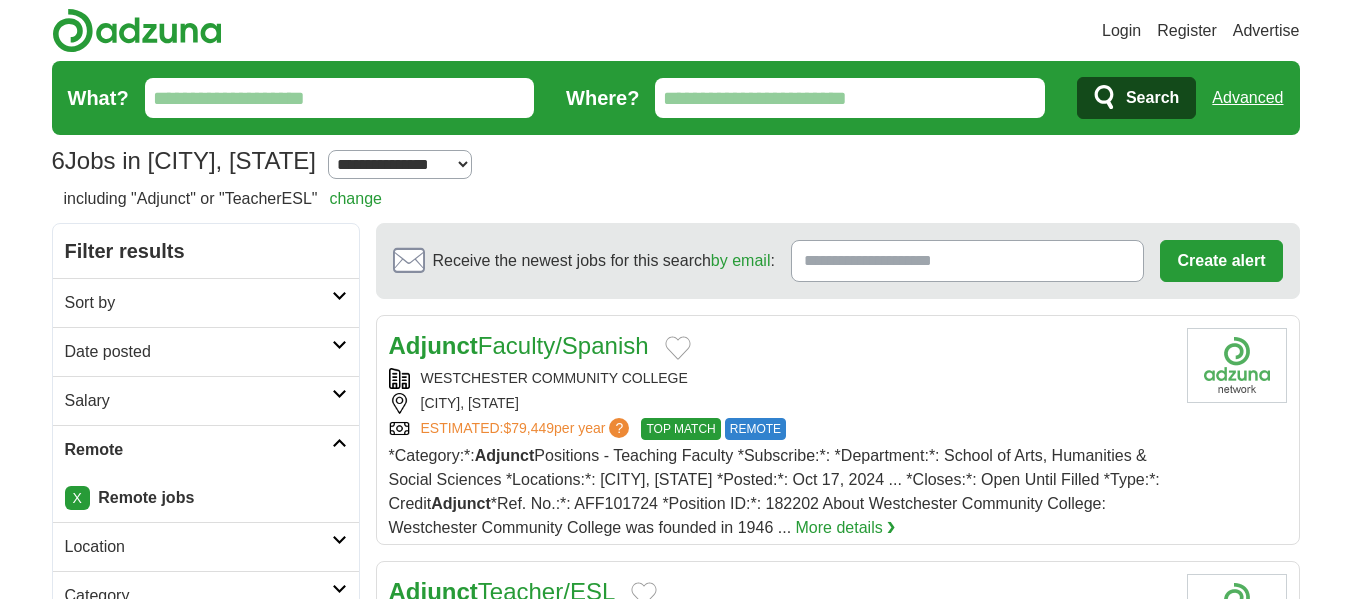 type 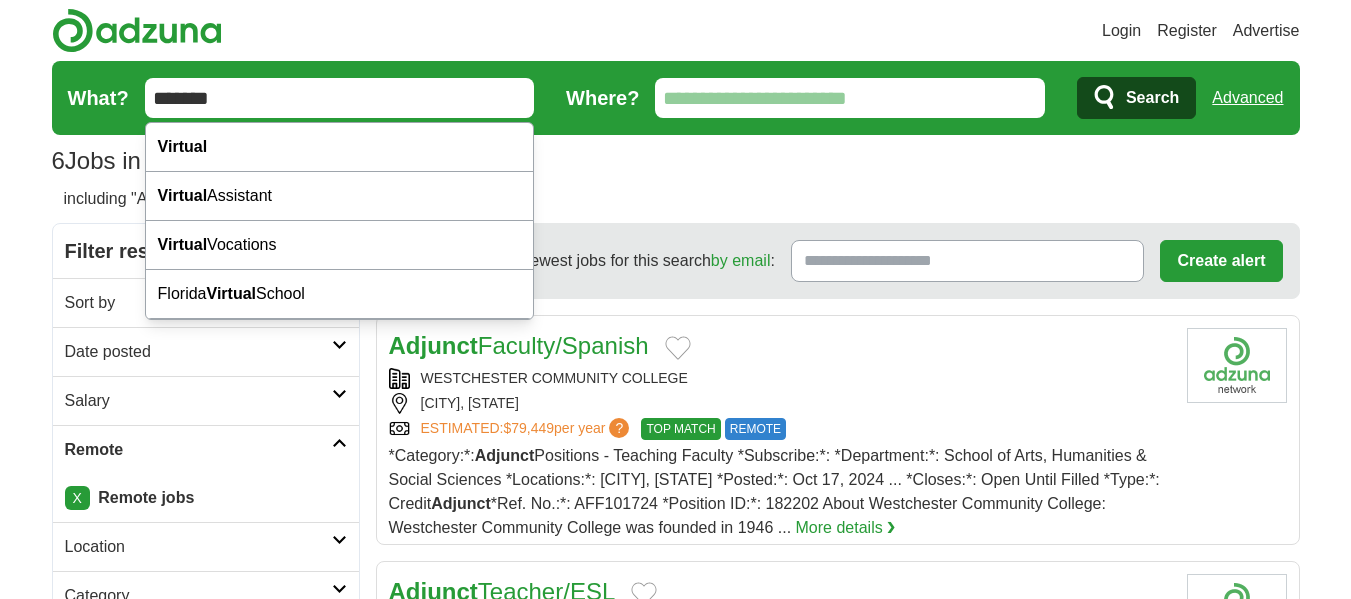 type on "*******" 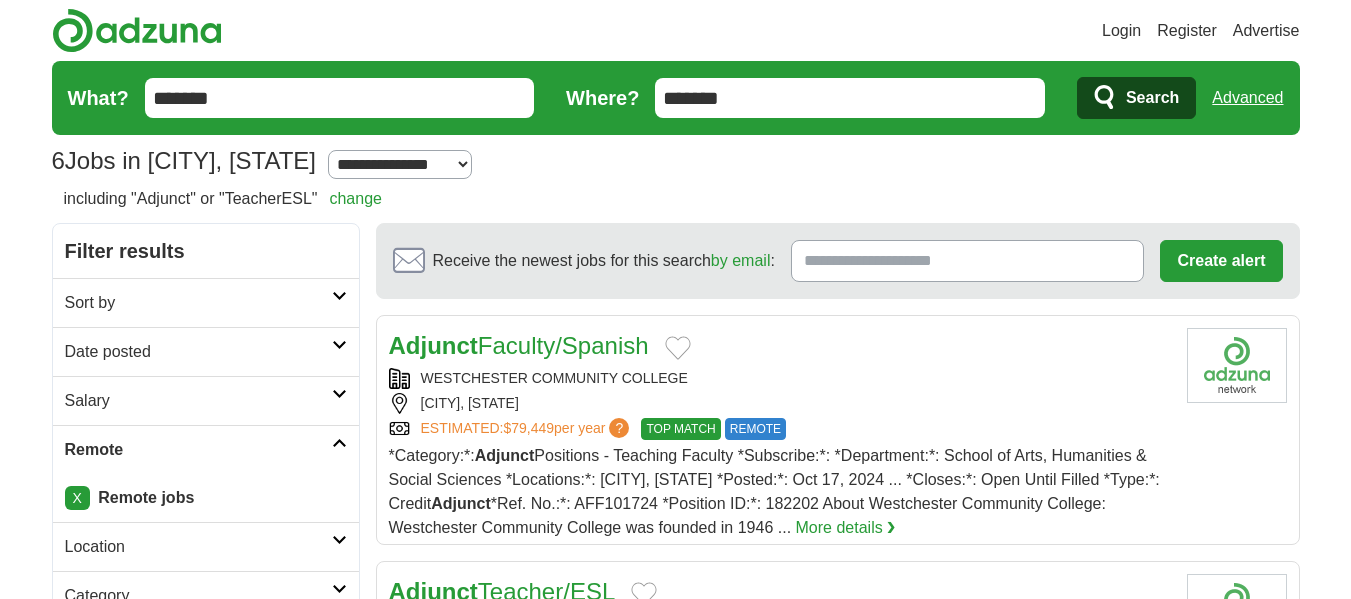 type on "*******" 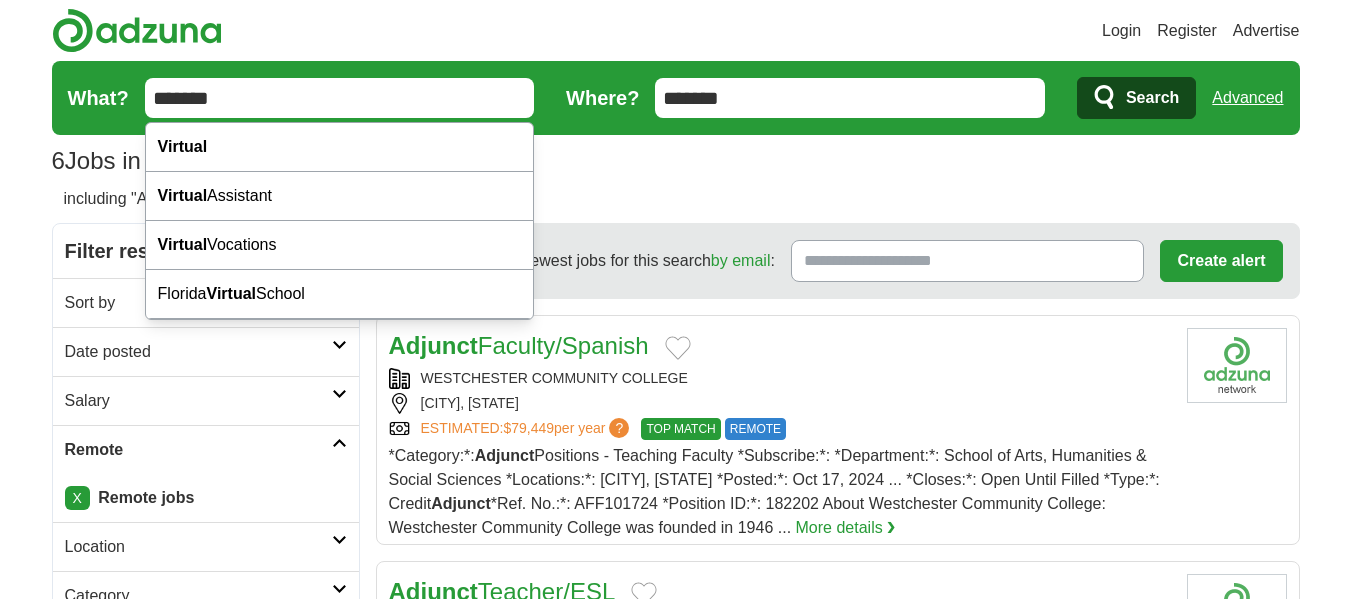 drag, startPoint x: 212, startPoint y: 90, endPoint x: 135, endPoint y: 96, distance: 77.23341 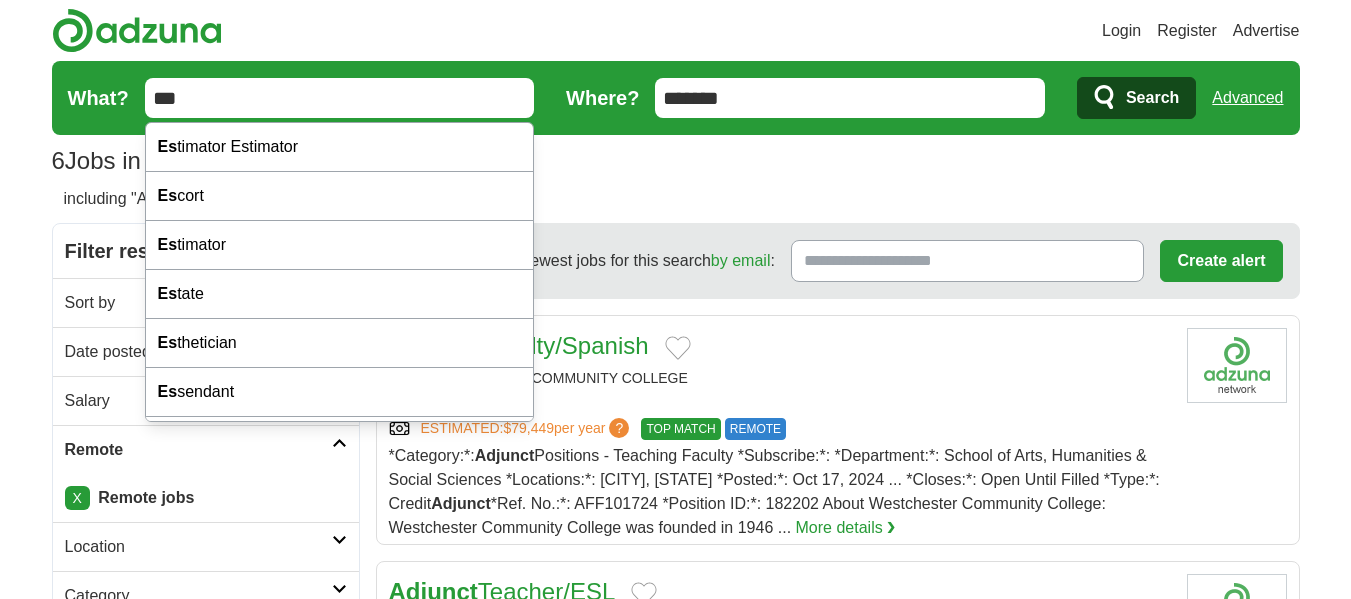 type on "***" 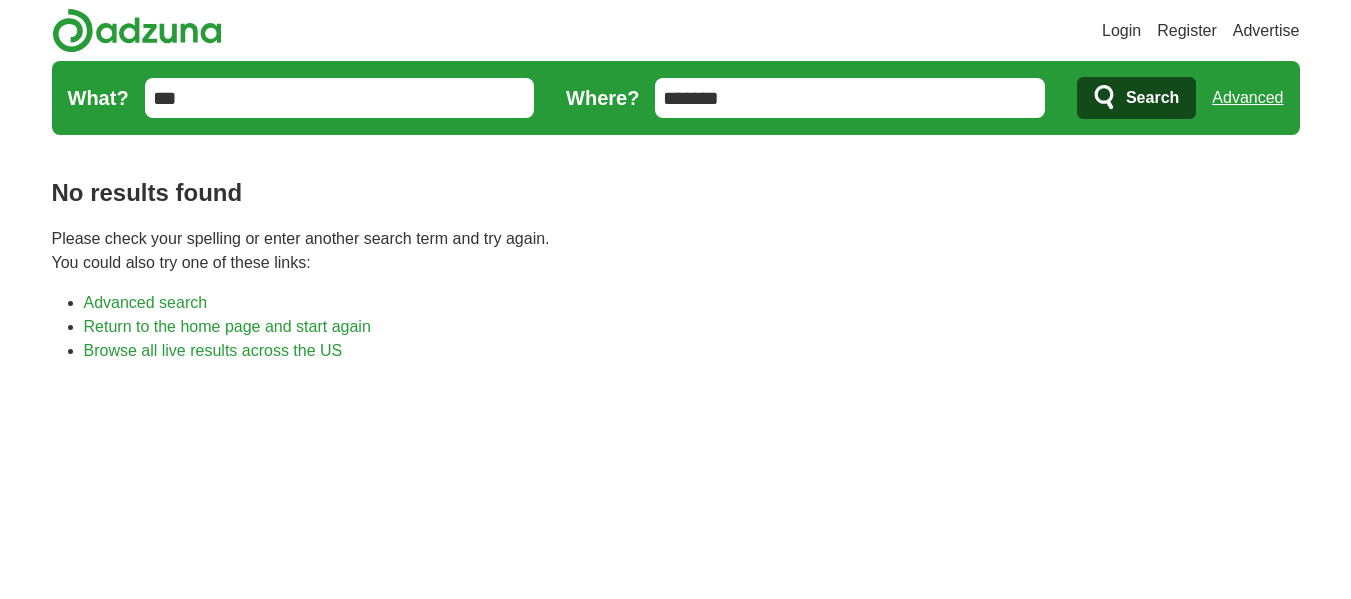 scroll, scrollTop: 0, scrollLeft: 0, axis: both 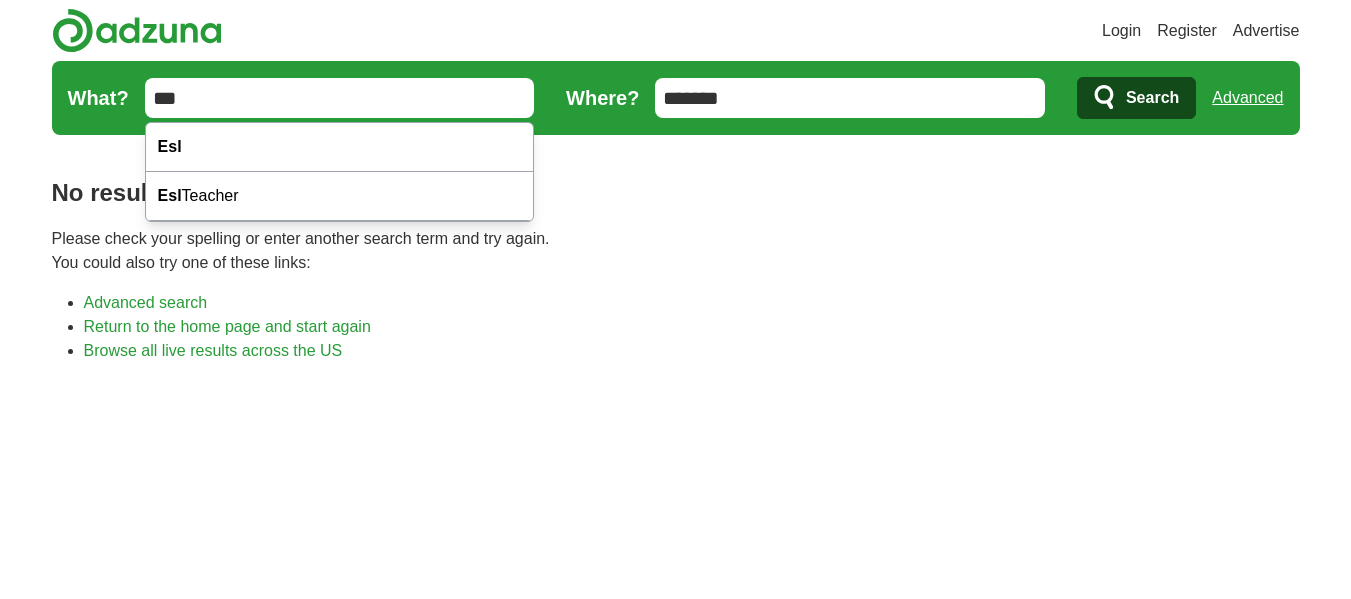 click on "***" at bounding box center [340, 98] 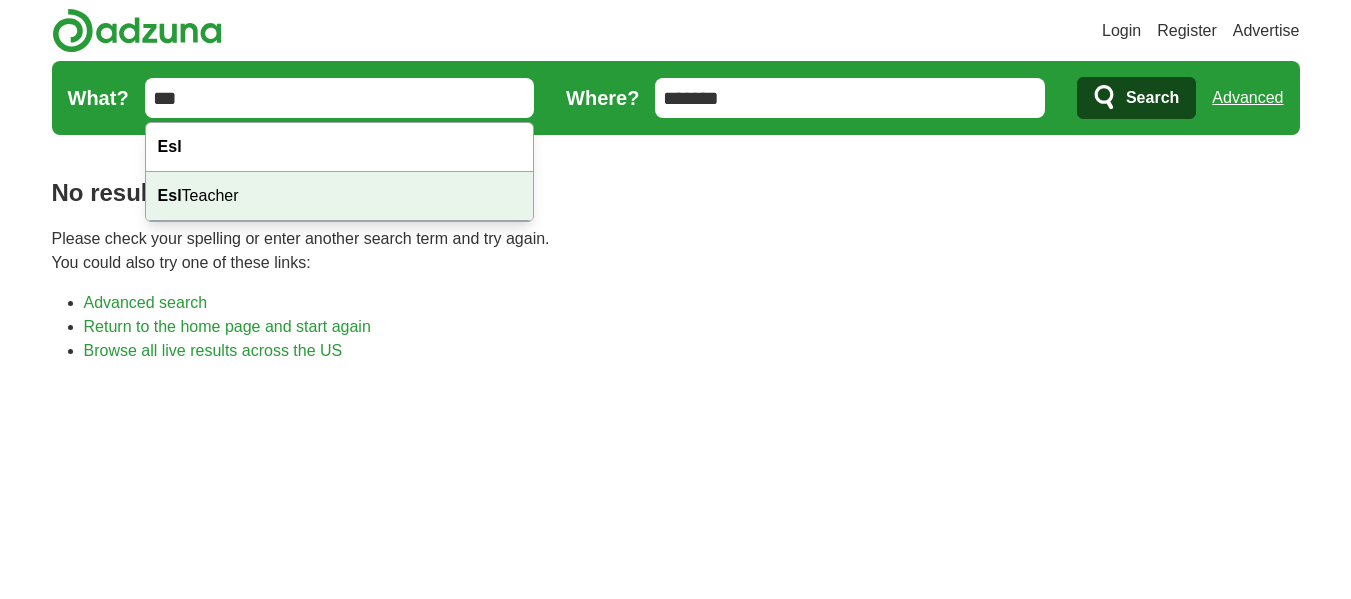 click on "Esl  Teacher" at bounding box center [340, 196] 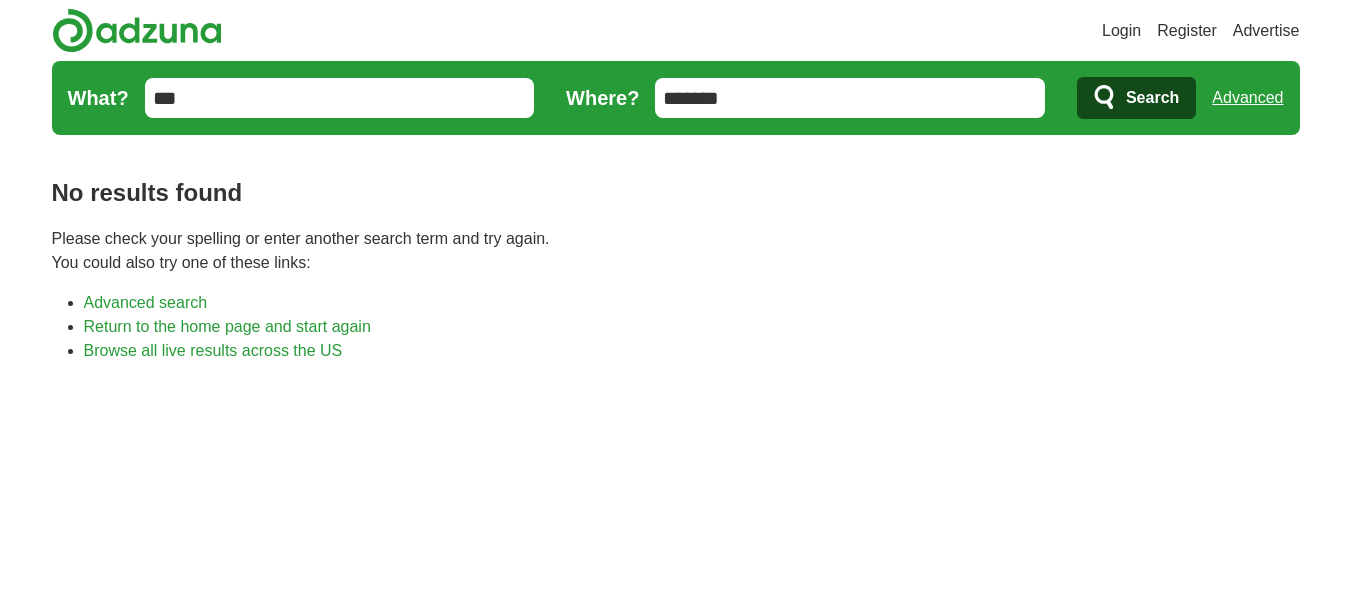 type on "**********" 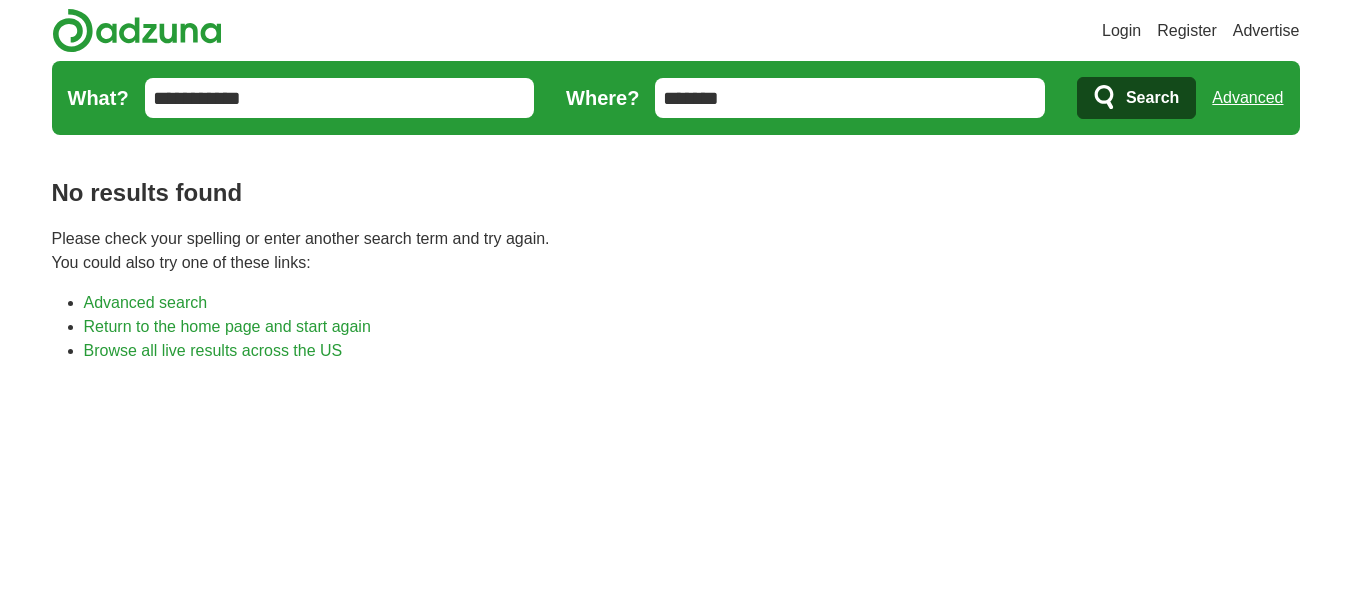 click on "Search" at bounding box center (1152, 98) 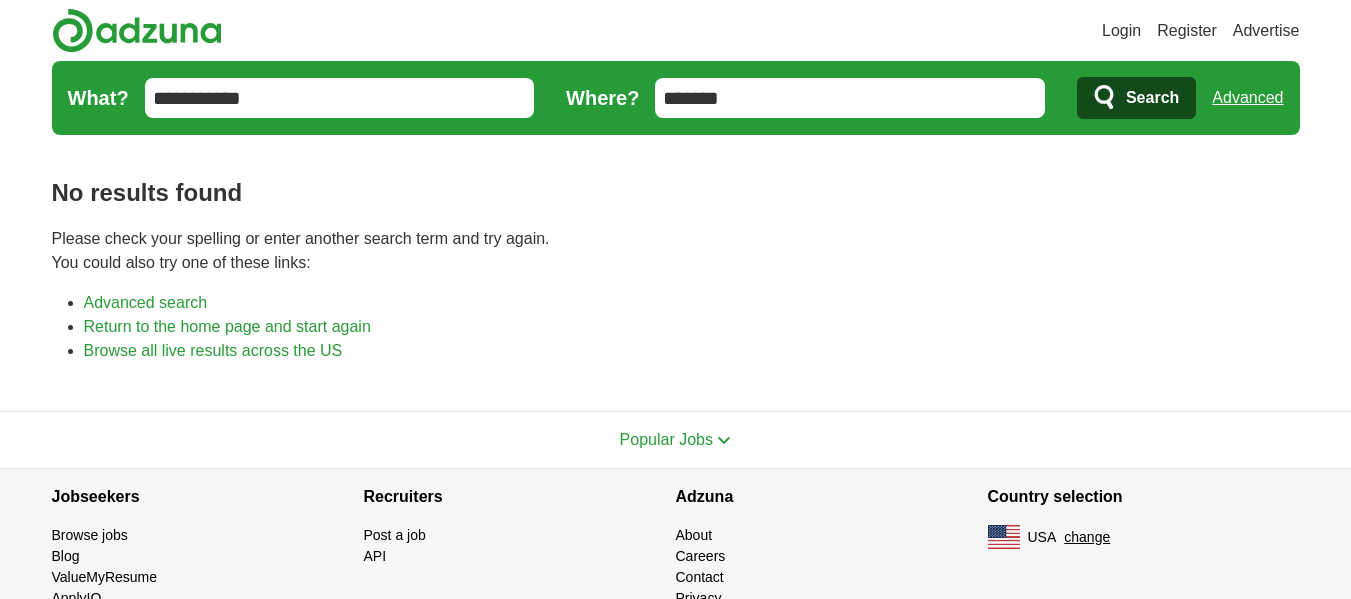 scroll, scrollTop: 0, scrollLeft: 0, axis: both 